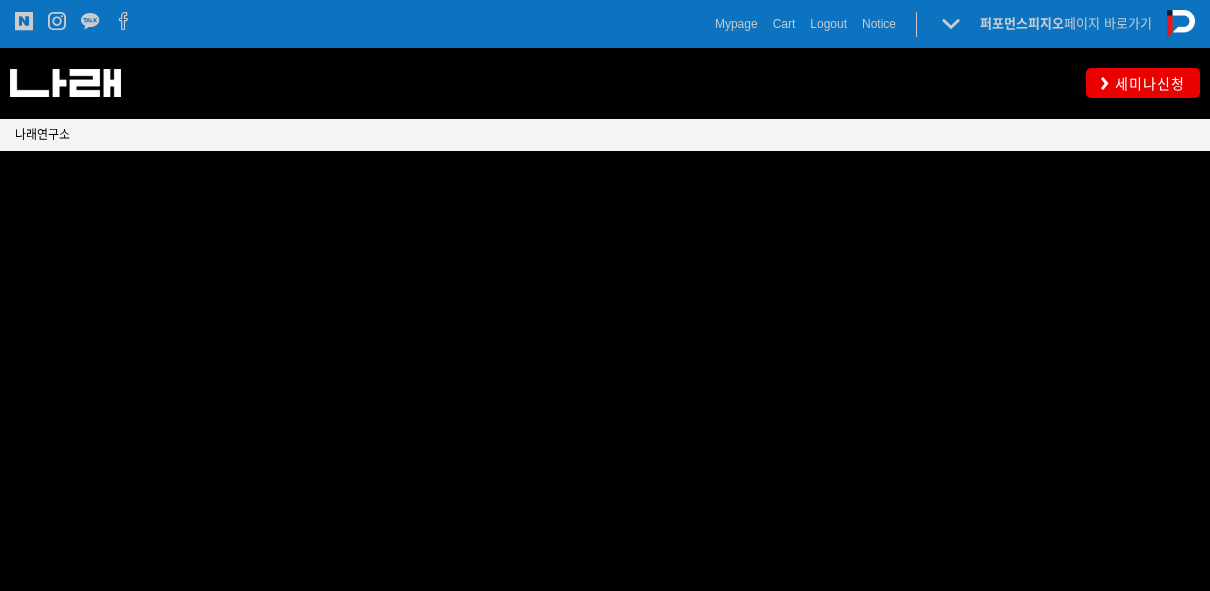 scroll, scrollTop: 0, scrollLeft: 0, axis: both 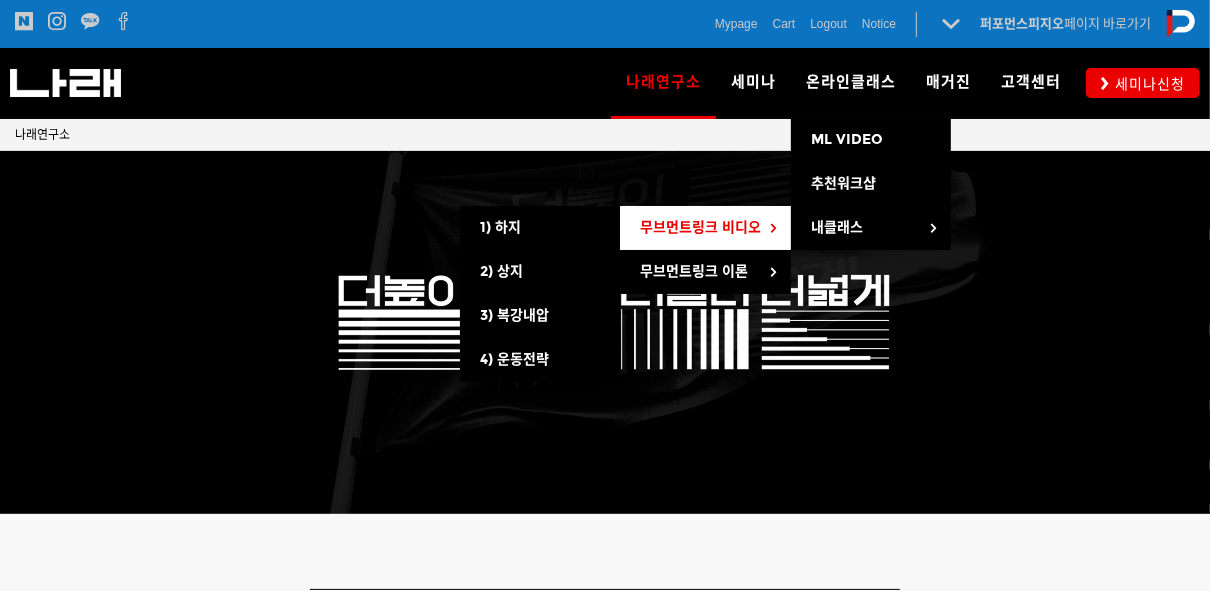 click on "무브먼트링크 비디오" at bounding box center [705, 228] 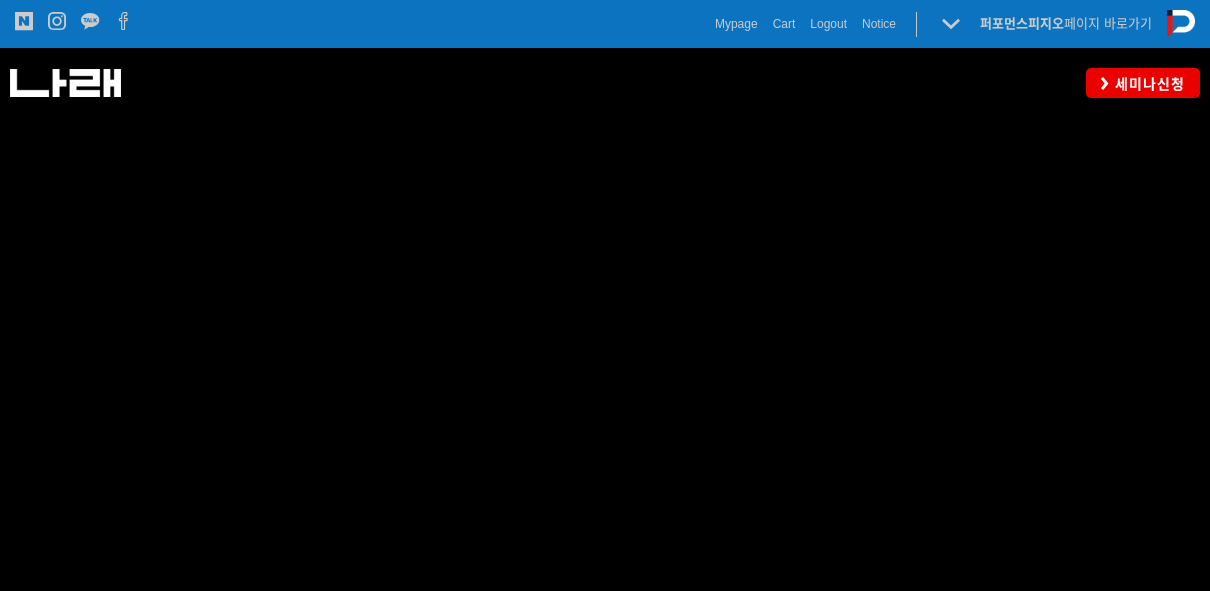 scroll, scrollTop: 0, scrollLeft: 0, axis: both 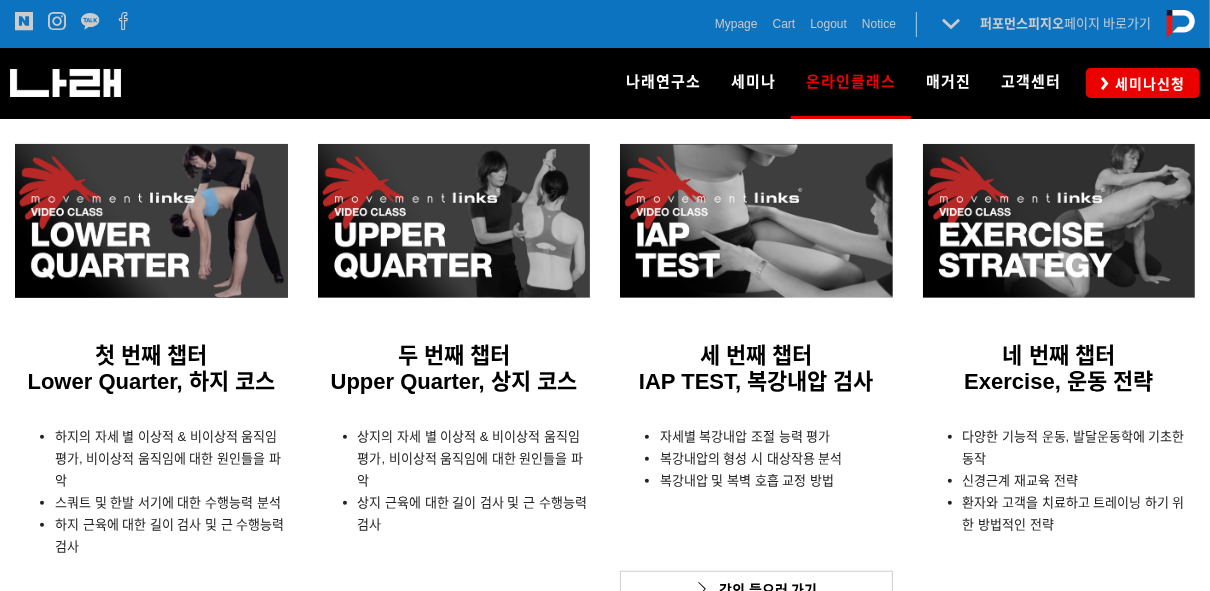 click at bounding box center (151, 221) 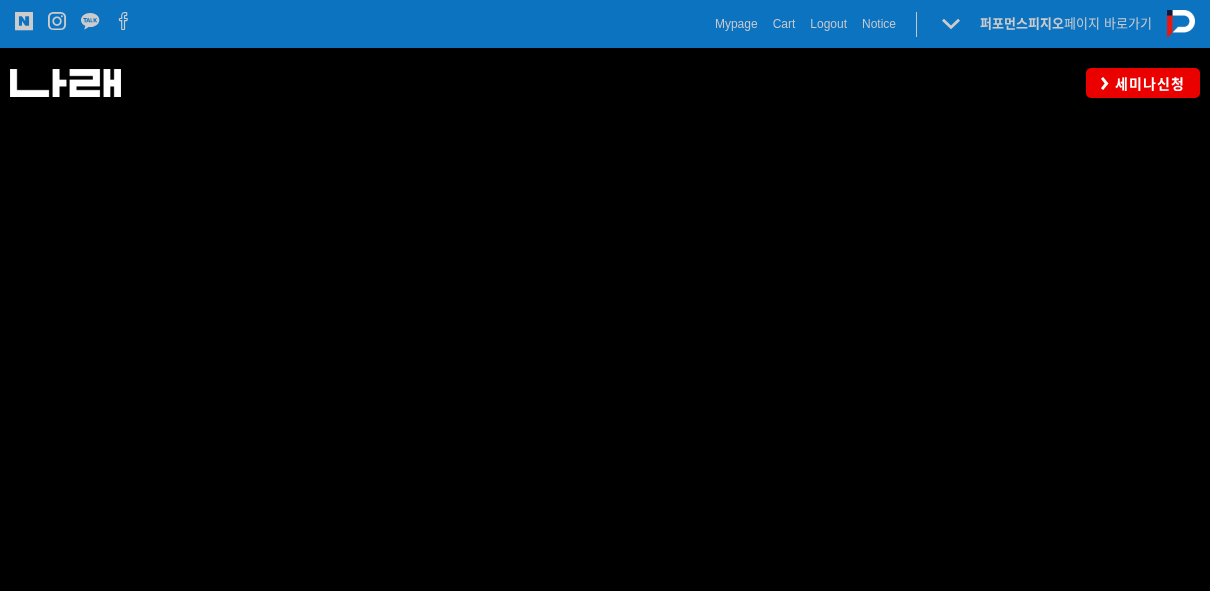 scroll, scrollTop: 0, scrollLeft: 0, axis: both 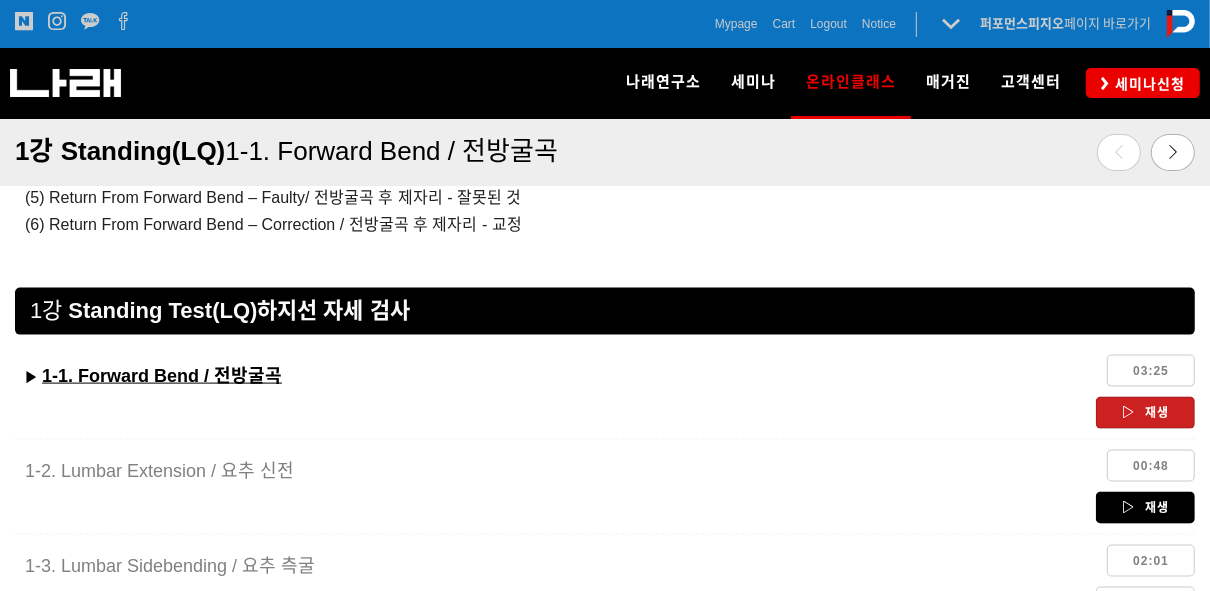 click on "재생" at bounding box center [1145, 508] 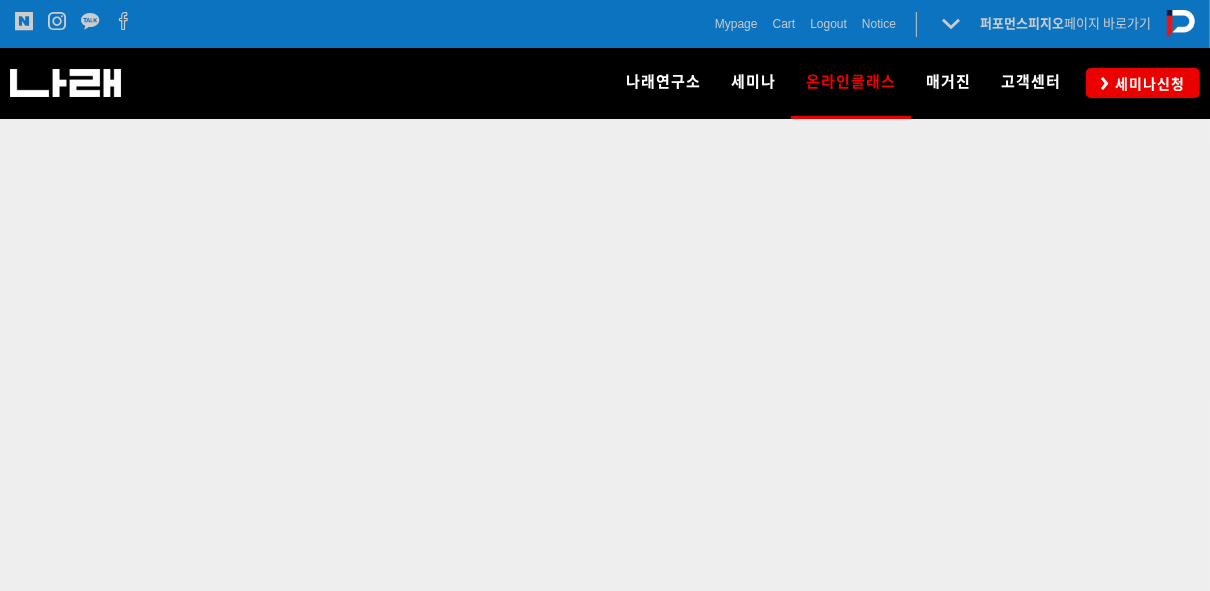 scroll, scrollTop: 0, scrollLeft: 0, axis: both 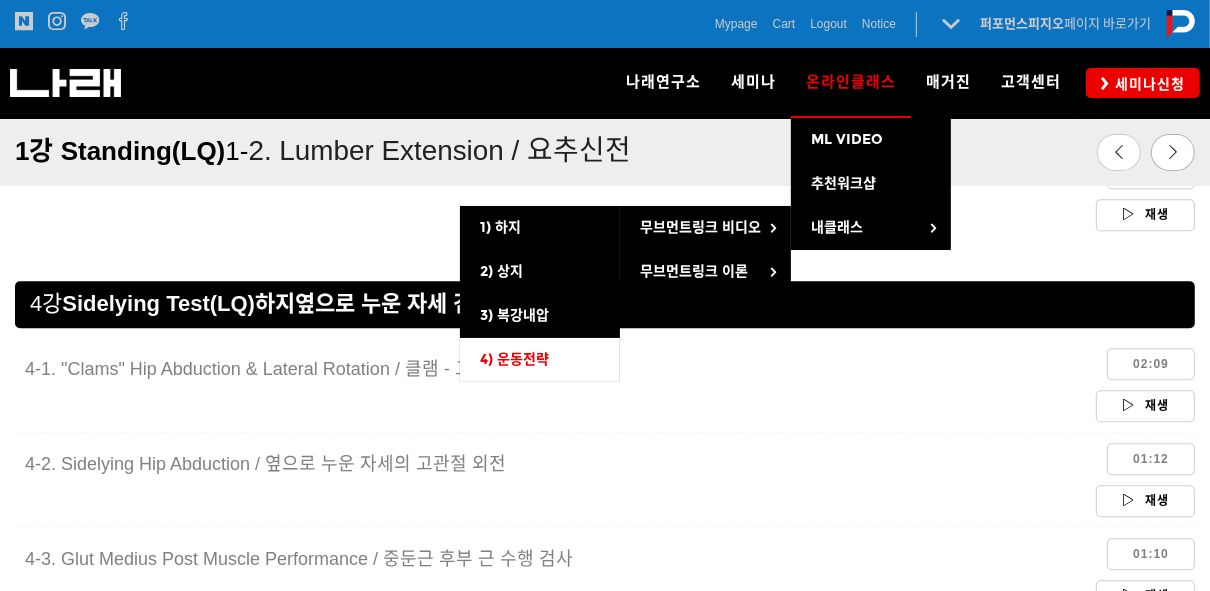 click on "4) 운동전략" at bounding box center (540, 360) 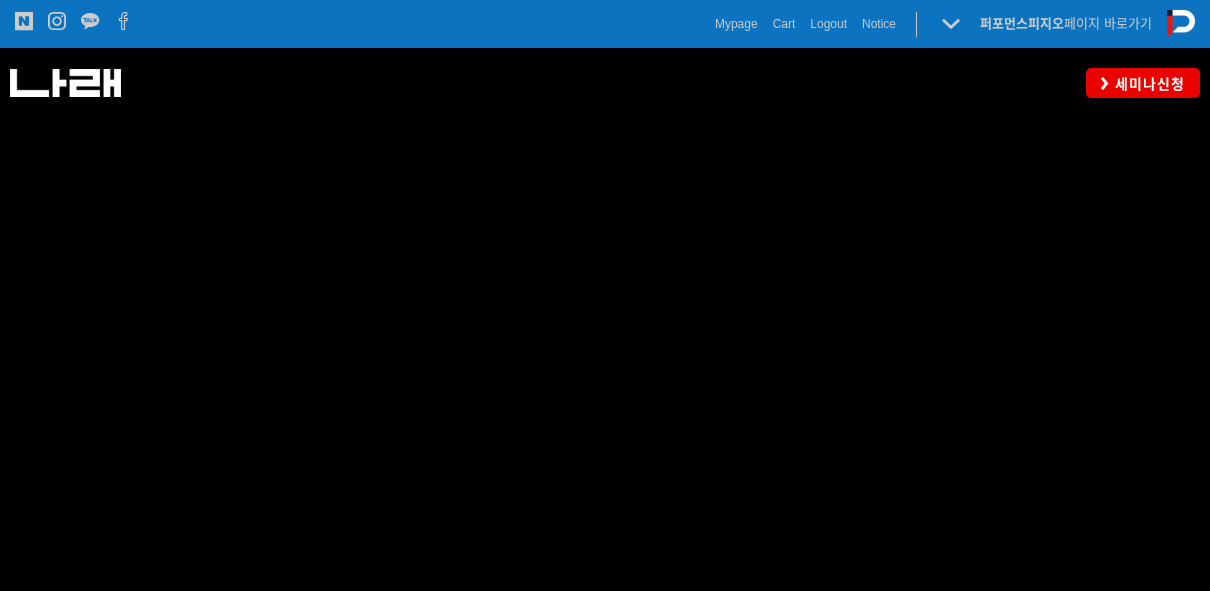 scroll, scrollTop: 0, scrollLeft: 0, axis: both 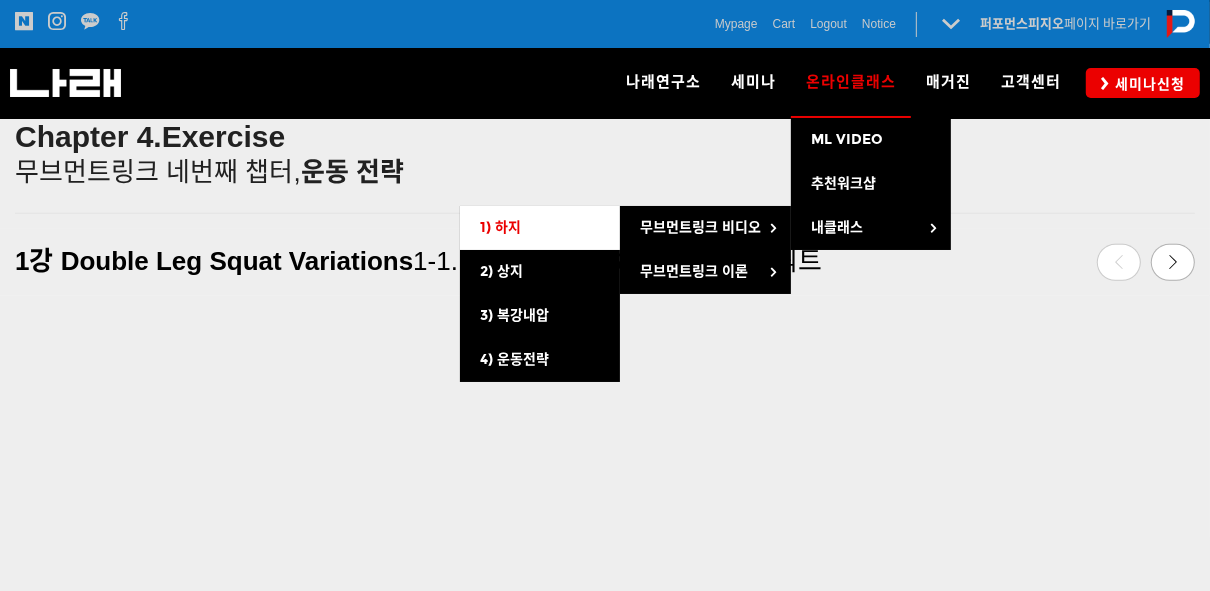 click on "1) 하지" at bounding box center (500, 227) 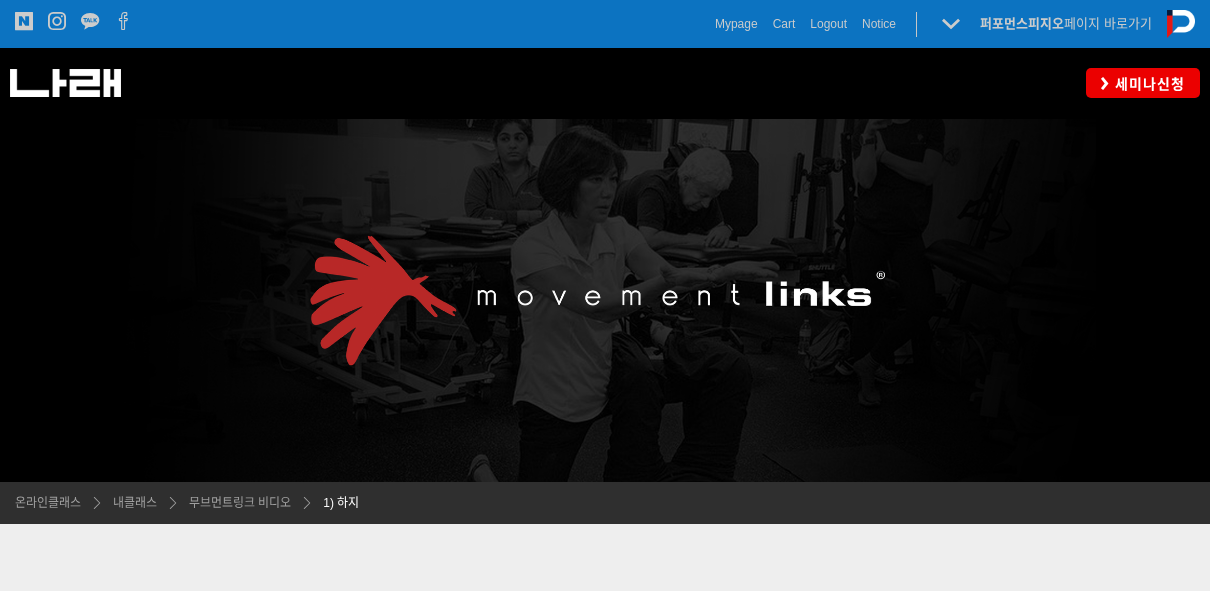 scroll, scrollTop: 0, scrollLeft: 0, axis: both 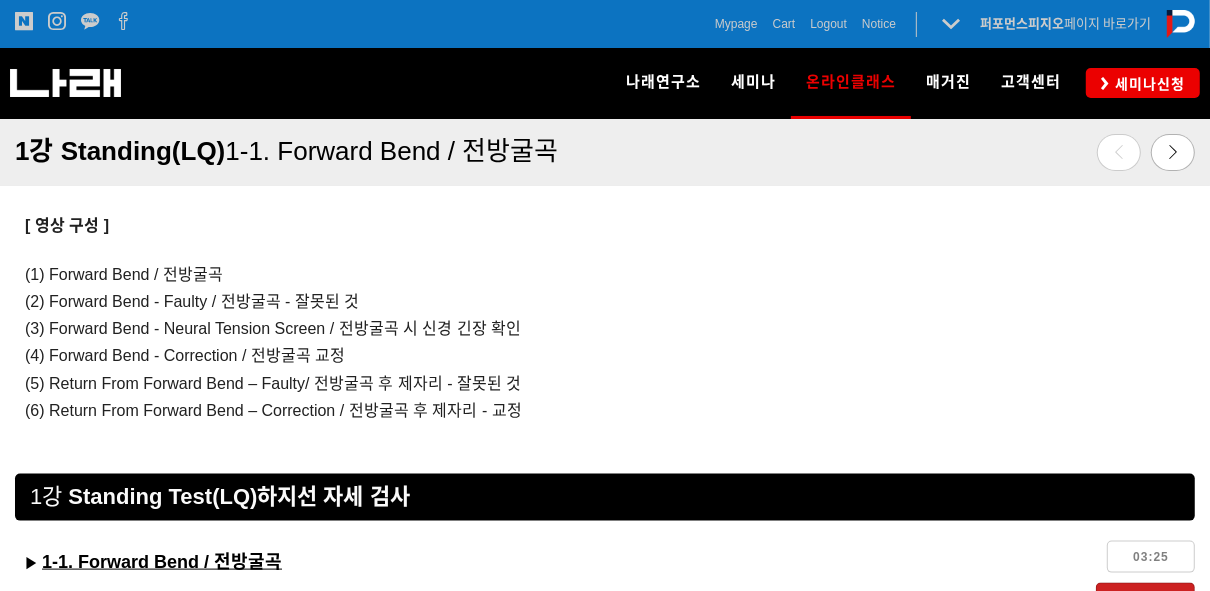 click on "(3) Forward Bend - Neural Tension Screen / 전방굴곡 시 신경 긴장 확인" at bounding box center (273, 328) 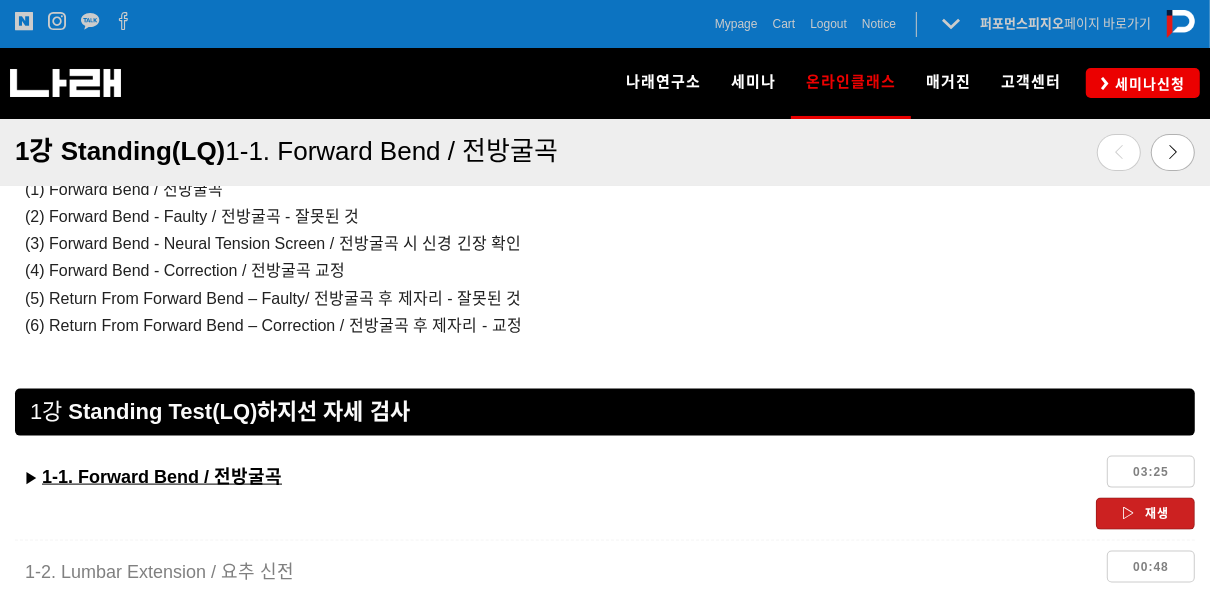 scroll, scrollTop: 1600, scrollLeft: 0, axis: vertical 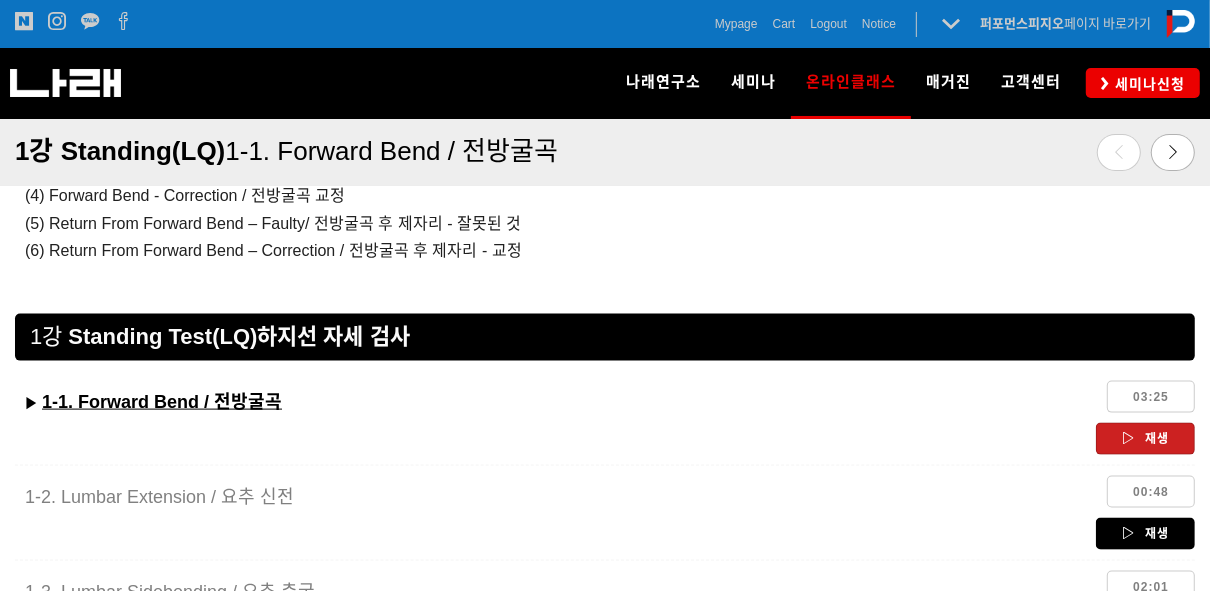 click on "재생" at bounding box center [1145, 534] 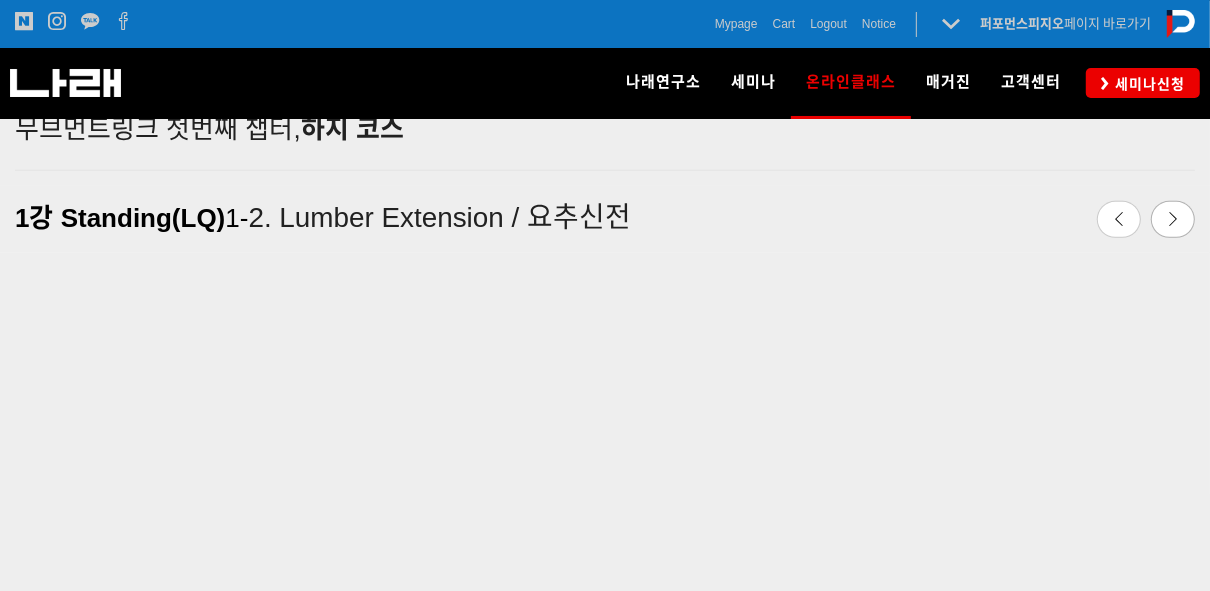 scroll, scrollTop: 0, scrollLeft: 0, axis: both 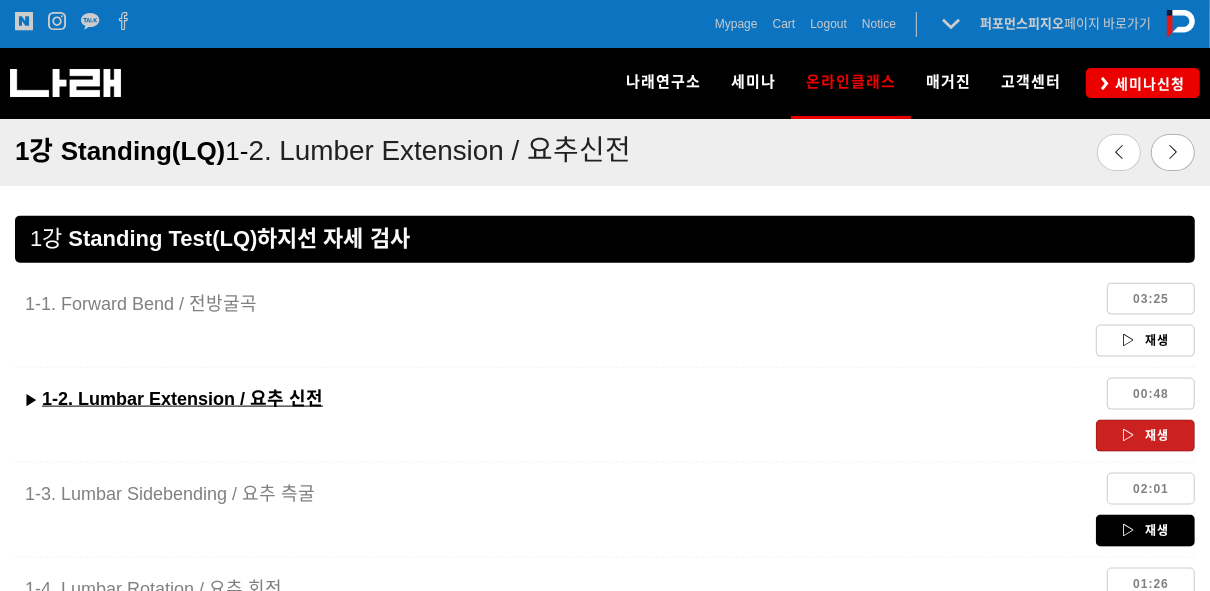 click on "재생" at bounding box center (1145, 531) 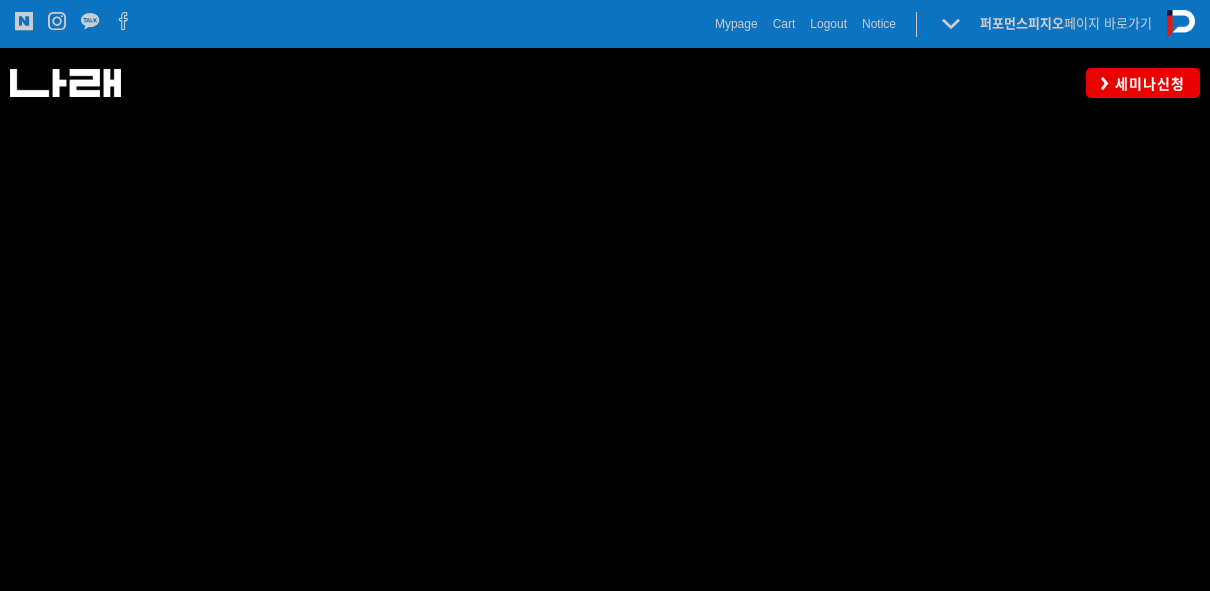 scroll, scrollTop: 871, scrollLeft: 0, axis: vertical 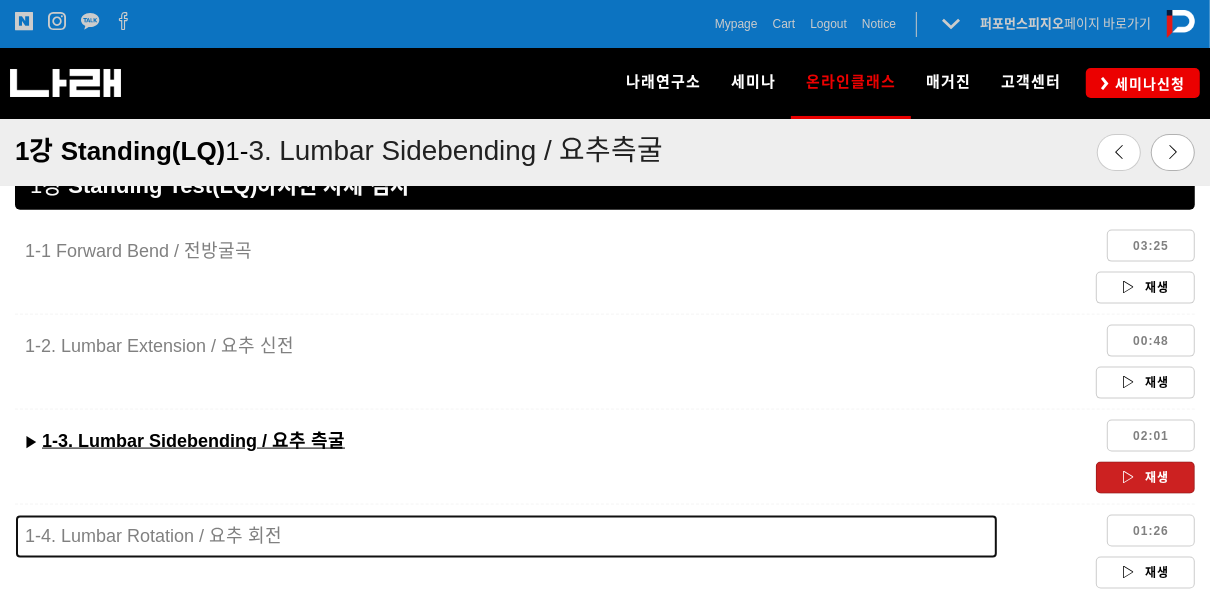 click on "1-4. Lumbar Rotation / 요추 회전" at bounding box center [153, 536] 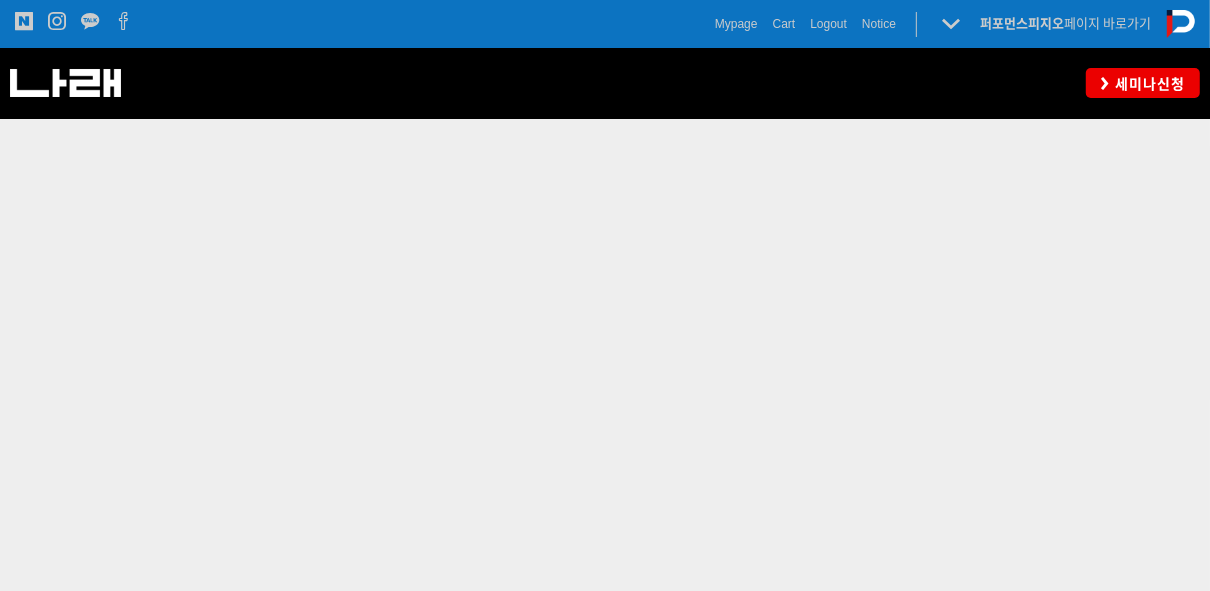 scroll, scrollTop: 0, scrollLeft: 0, axis: both 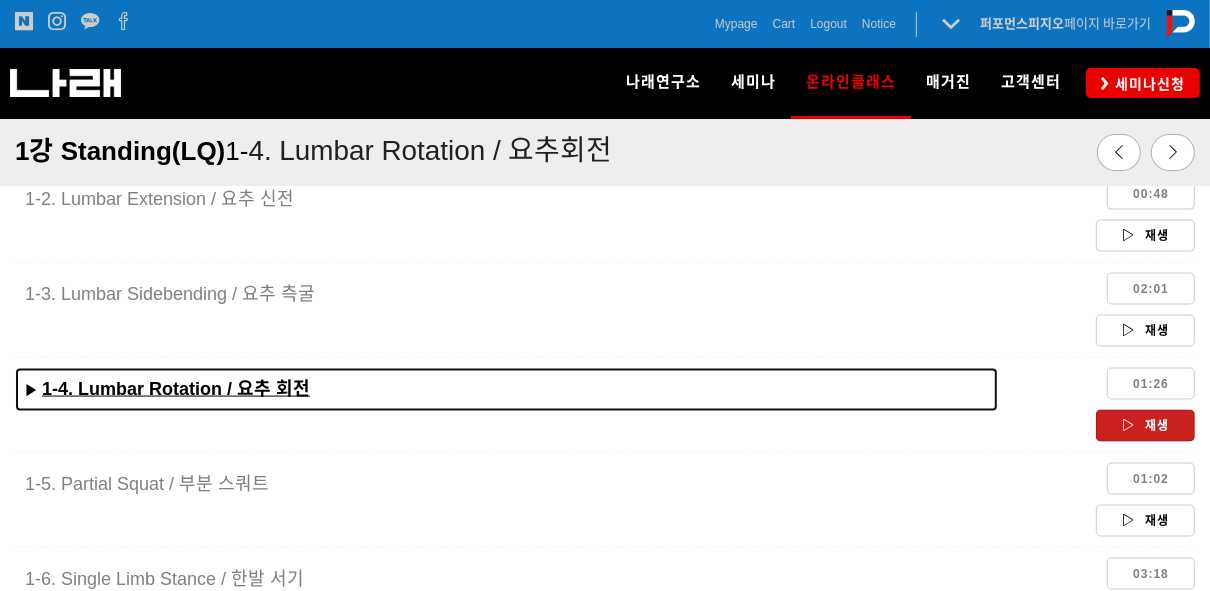 click on "1-4. Lumbar Rotation / 요추 회전" at bounding box center [176, 389] 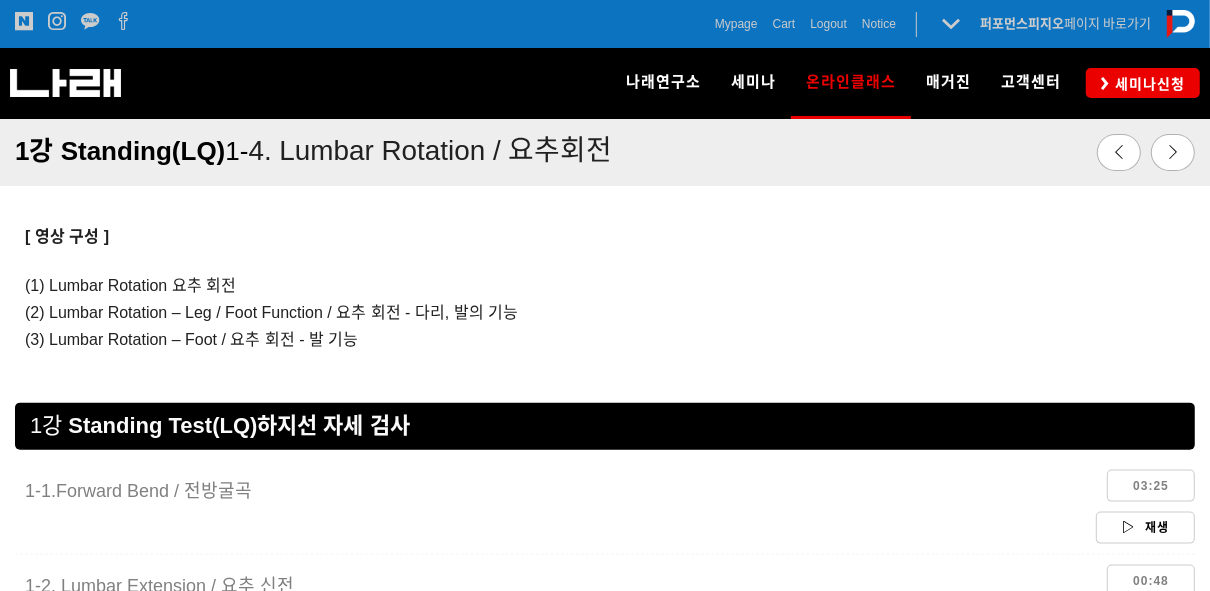 scroll, scrollTop: 1749, scrollLeft: 0, axis: vertical 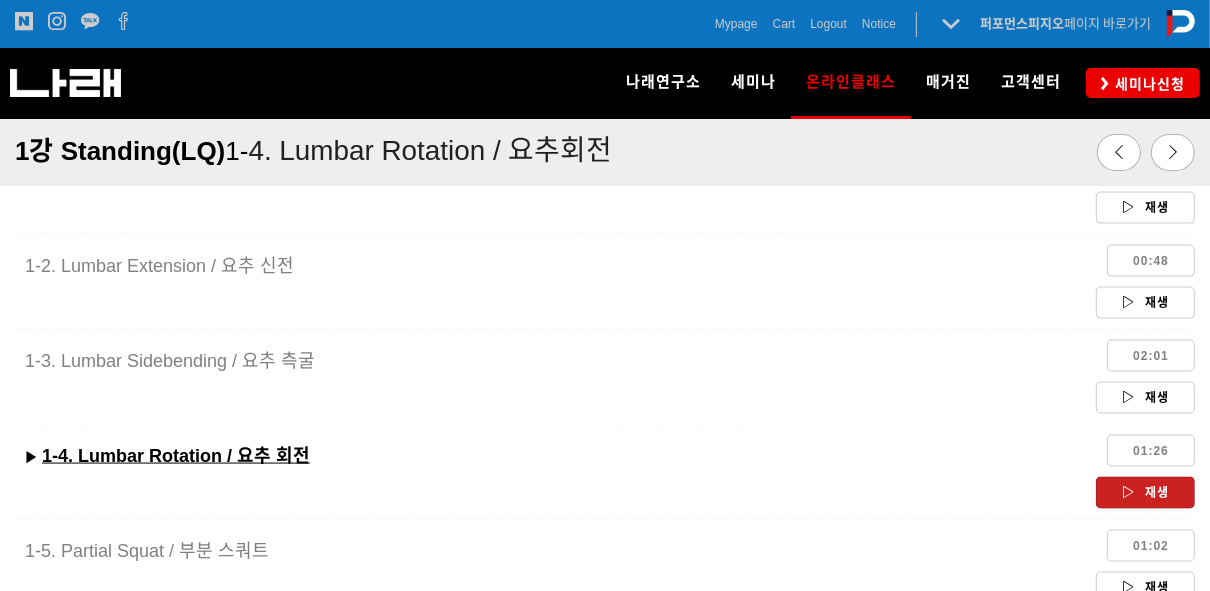 click on "재생" at bounding box center (1145, 493) 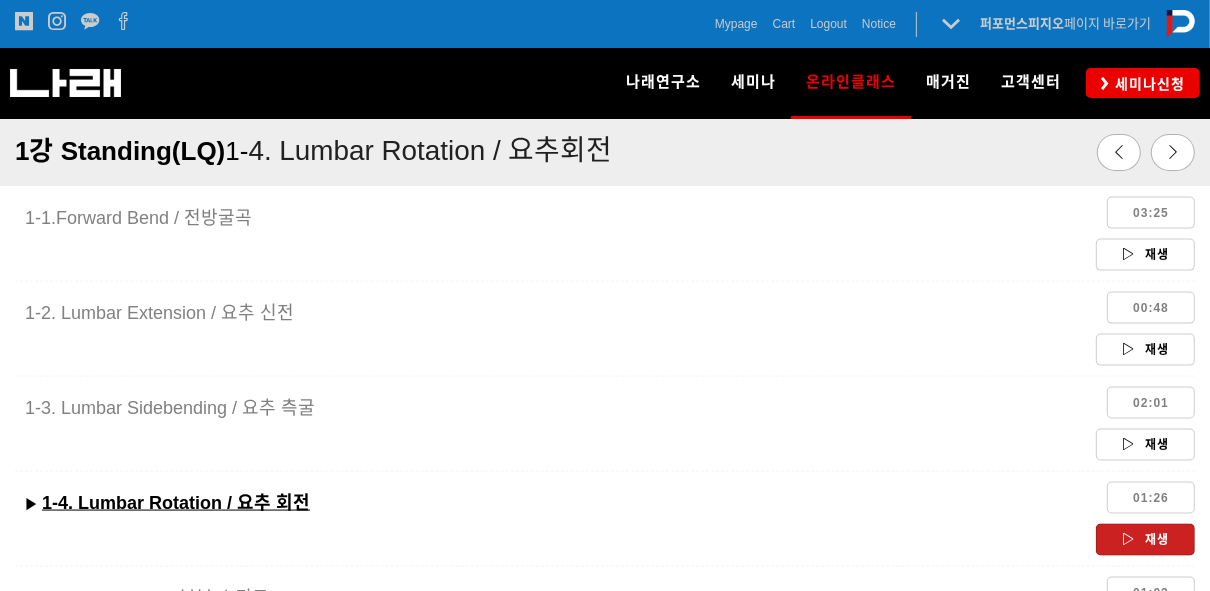scroll, scrollTop: 1723, scrollLeft: 0, axis: vertical 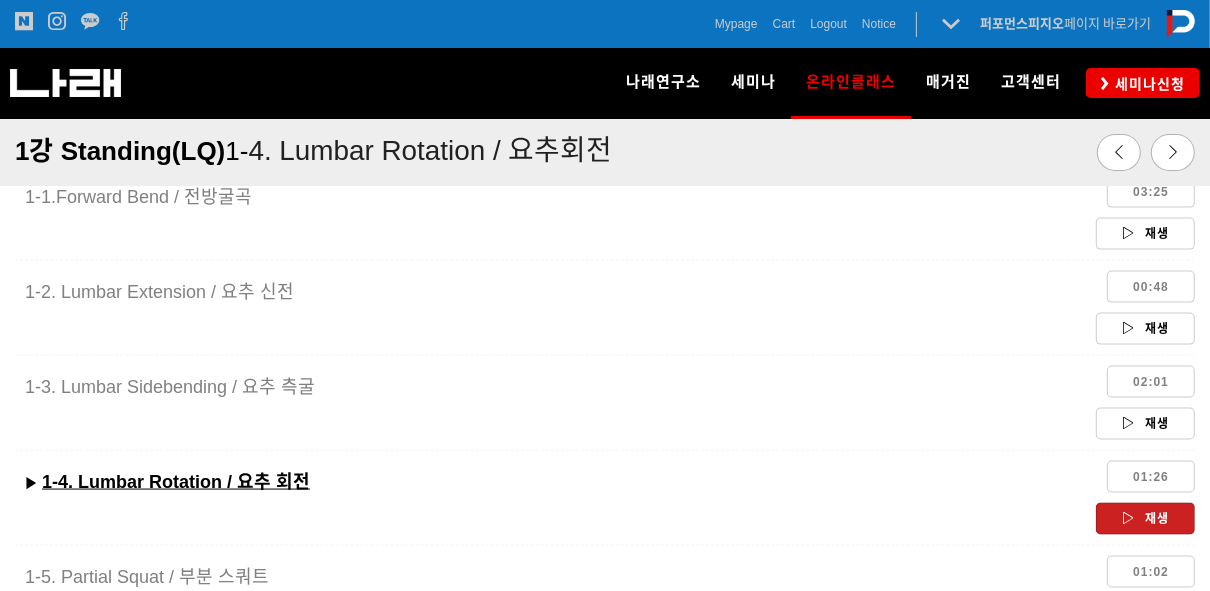 click on "재생" at bounding box center [1145, 614] 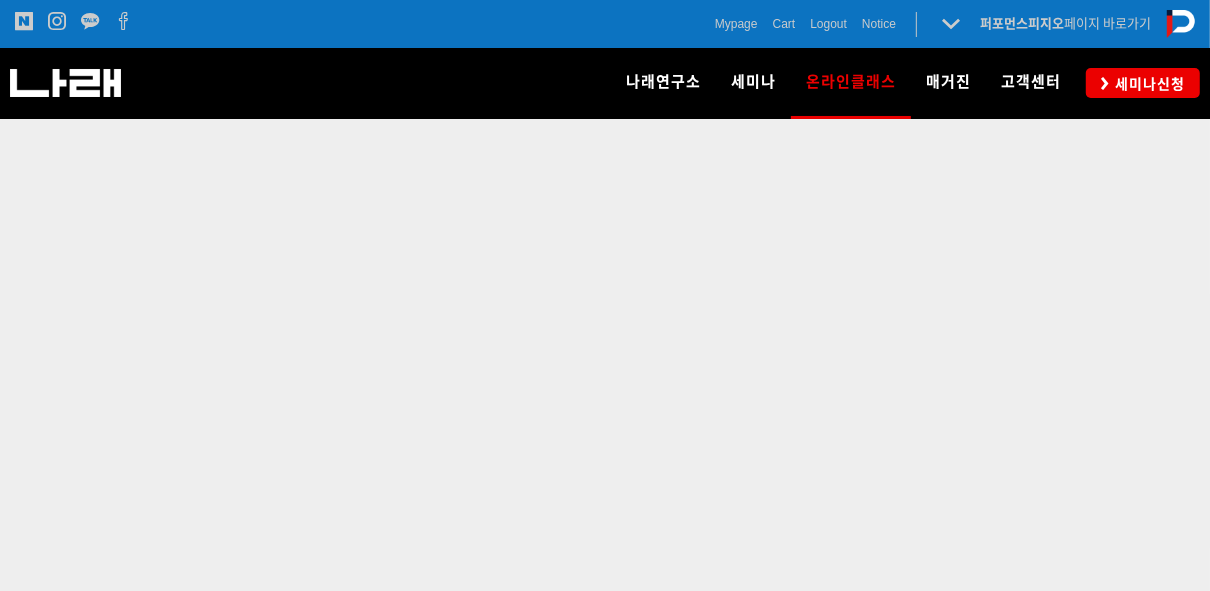 scroll, scrollTop: 0, scrollLeft: 0, axis: both 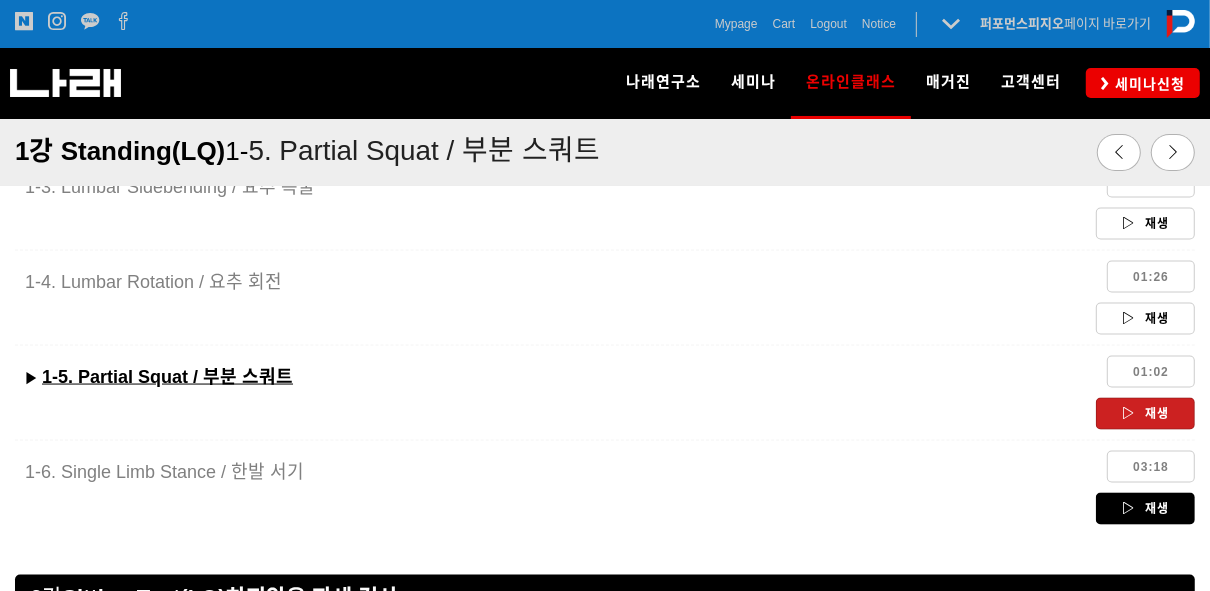click on "재생" at bounding box center [1145, 509] 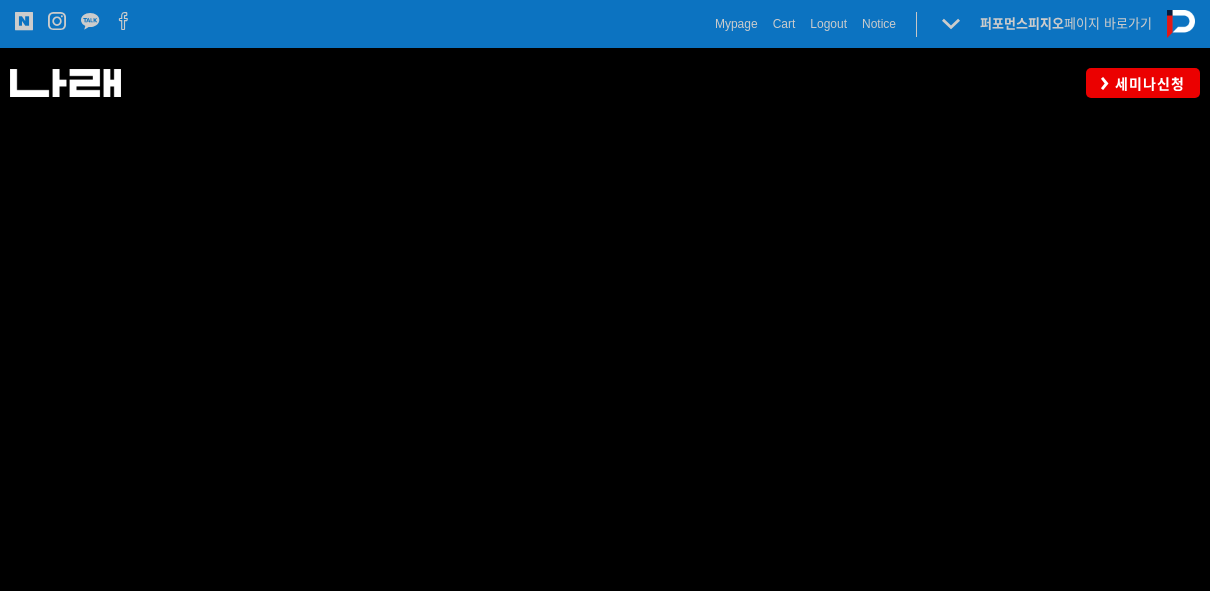 scroll, scrollTop: 523, scrollLeft: 0, axis: vertical 